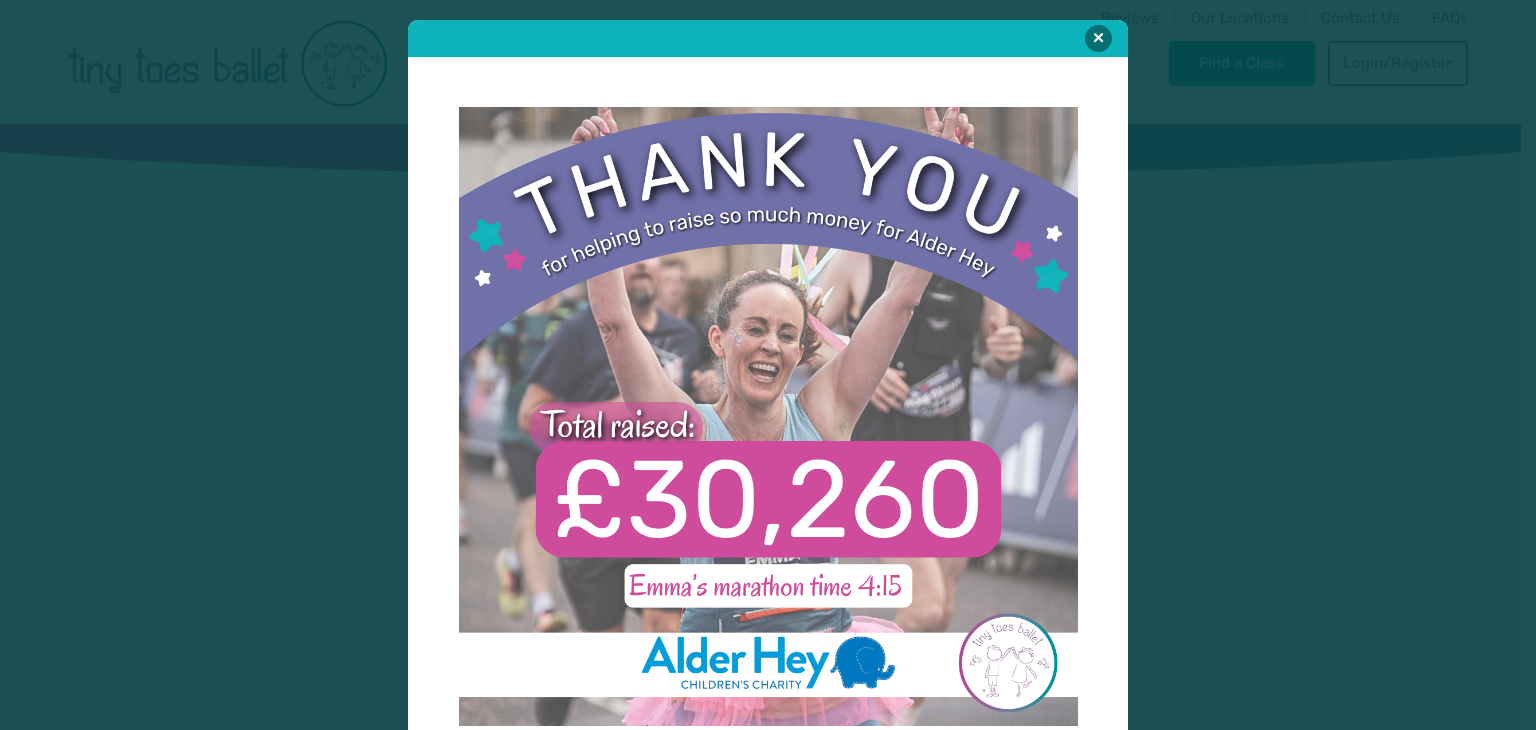 scroll, scrollTop: 0, scrollLeft: 0, axis: both 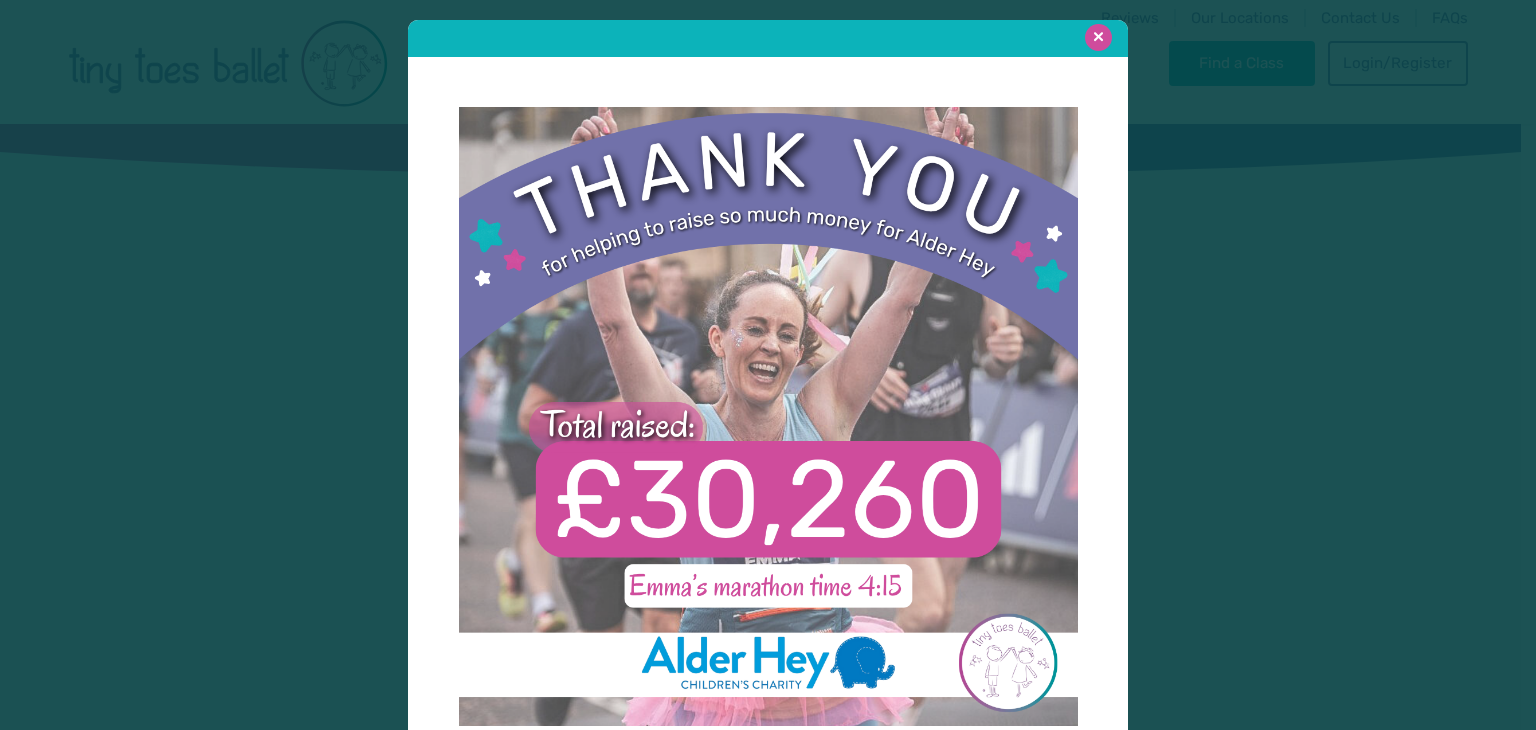 click at bounding box center (1098, 37) 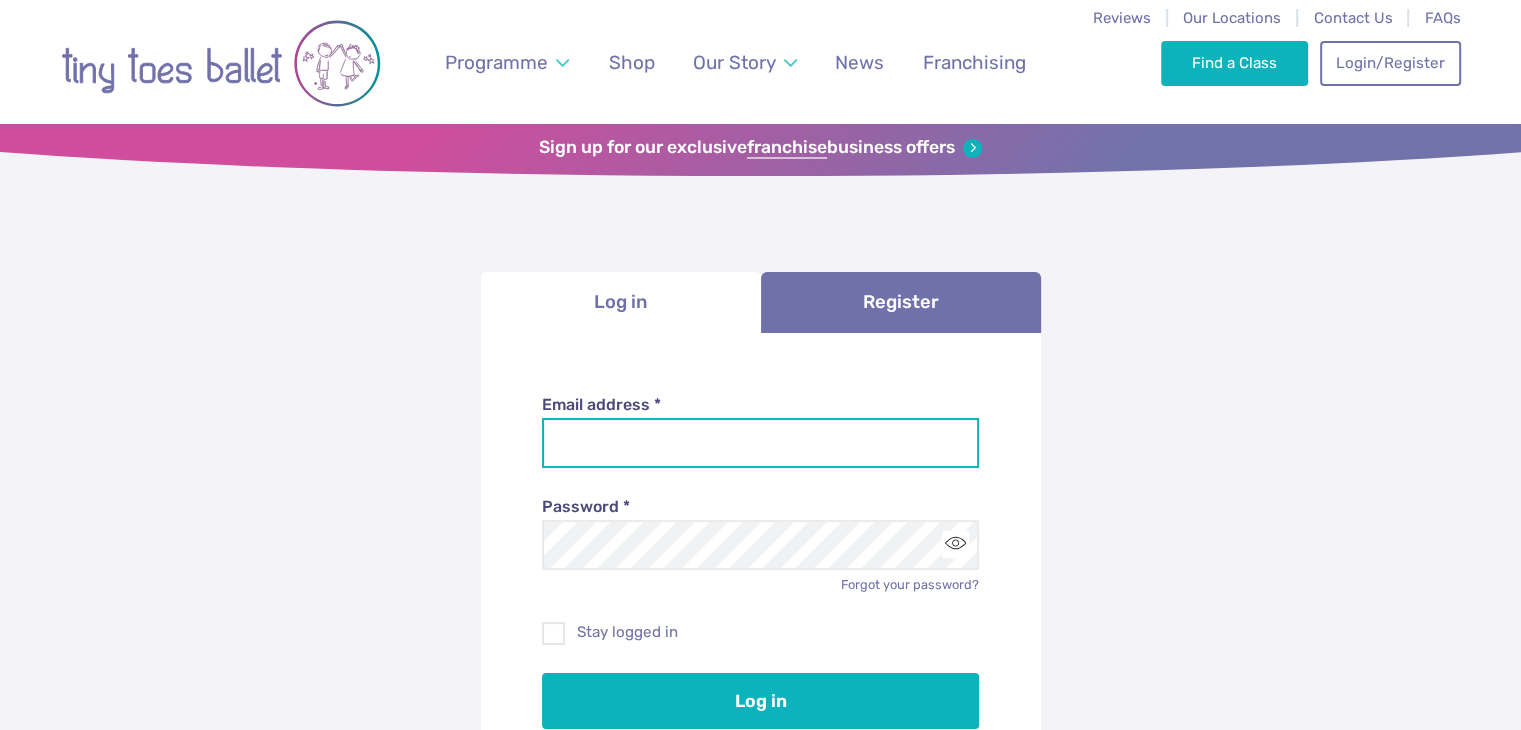 click on "Email address *" at bounding box center [760, 443] 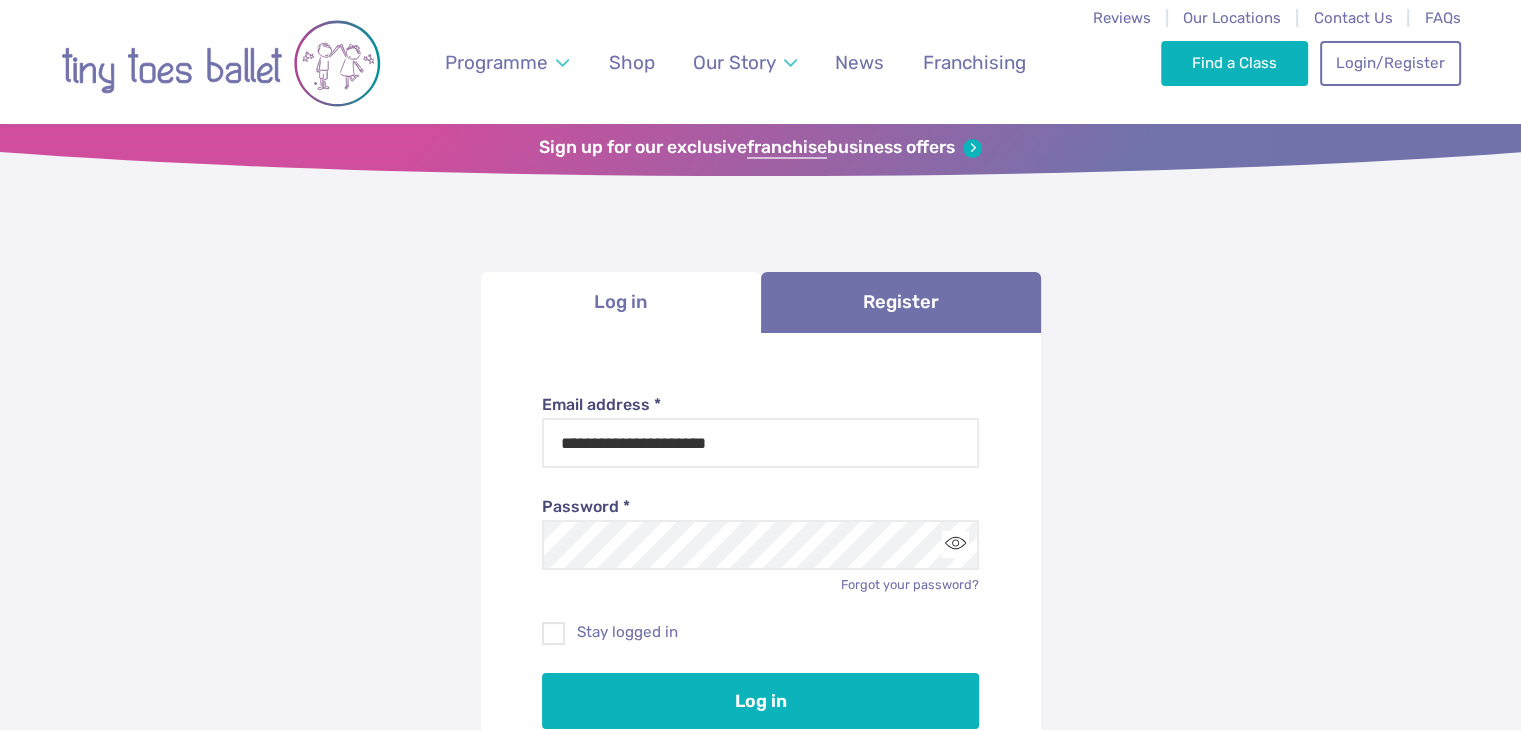 click on "Forgot your password?" at bounding box center (760, 585) 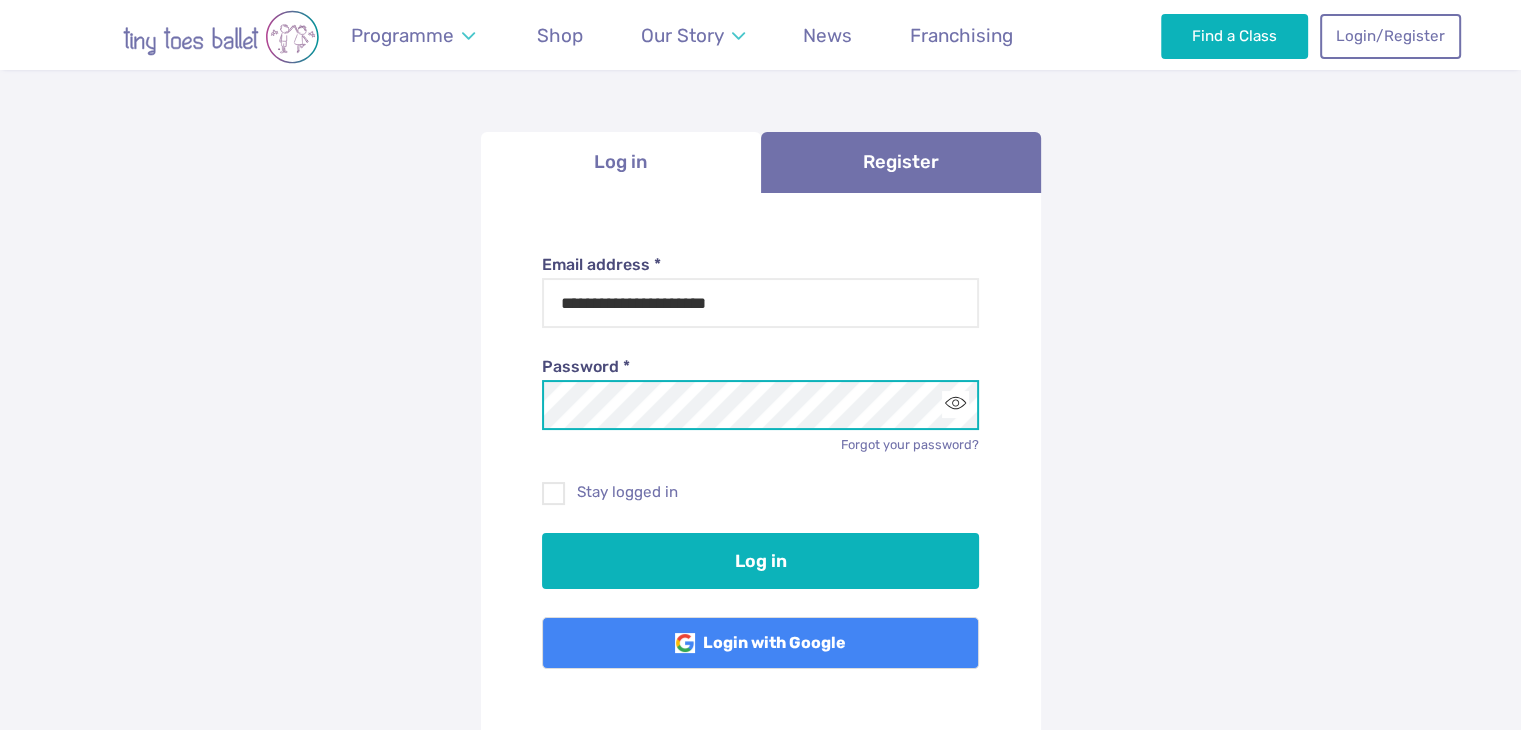 scroll, scrollTop: 184, scrollLeft: 0, axis: vertical 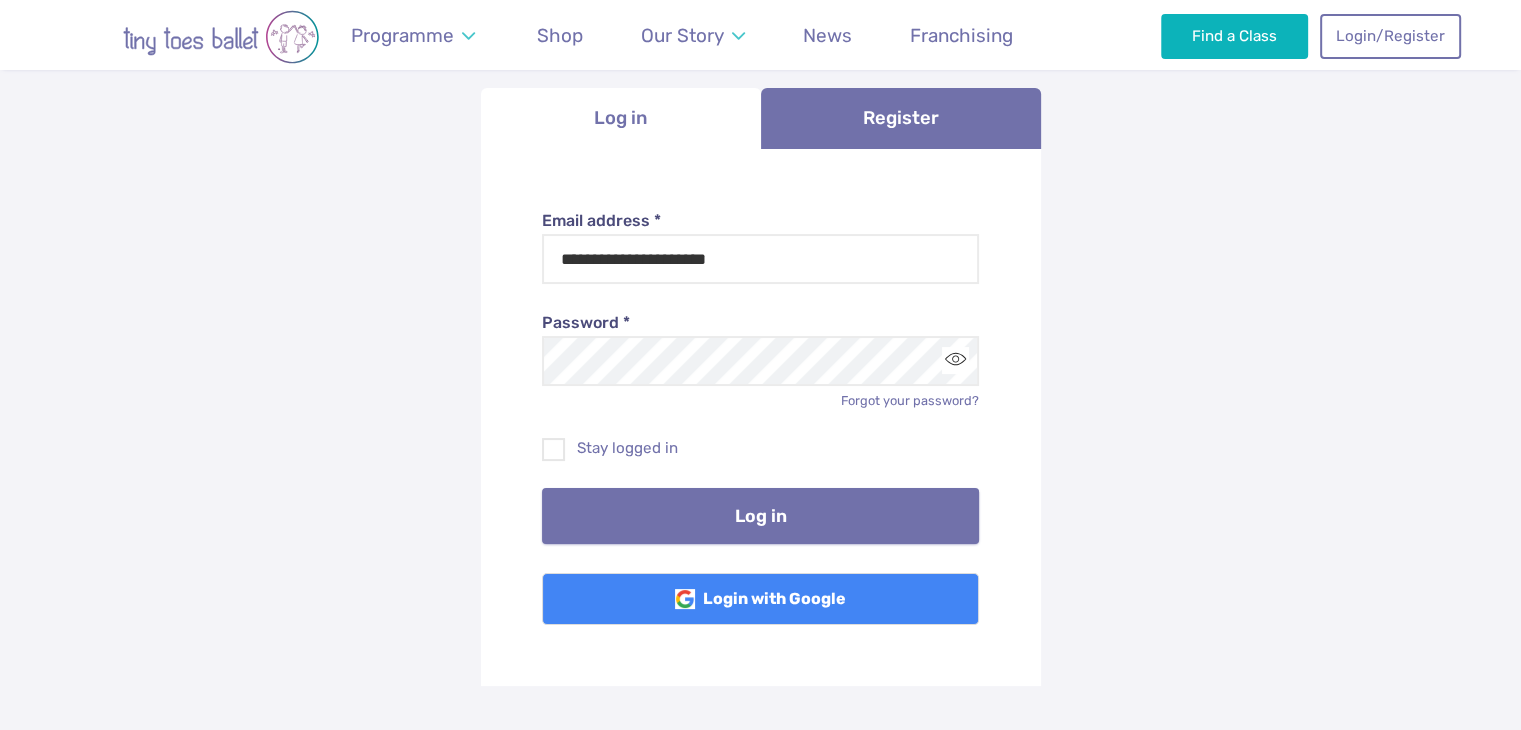 click on "Log in" at bounding box center (760, 516) 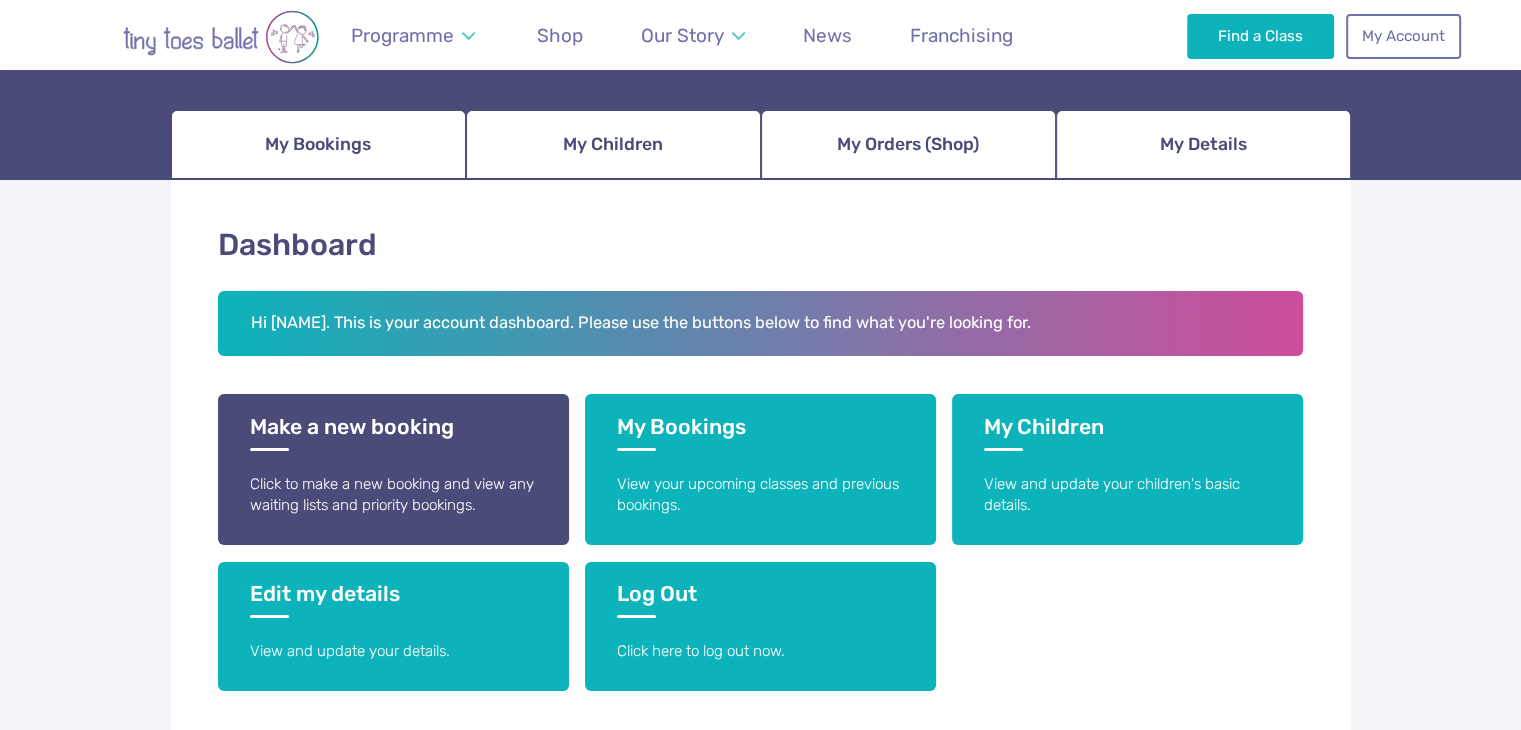 scroll, scrollTop: 244, scrollLeft: 0, axis: vertical 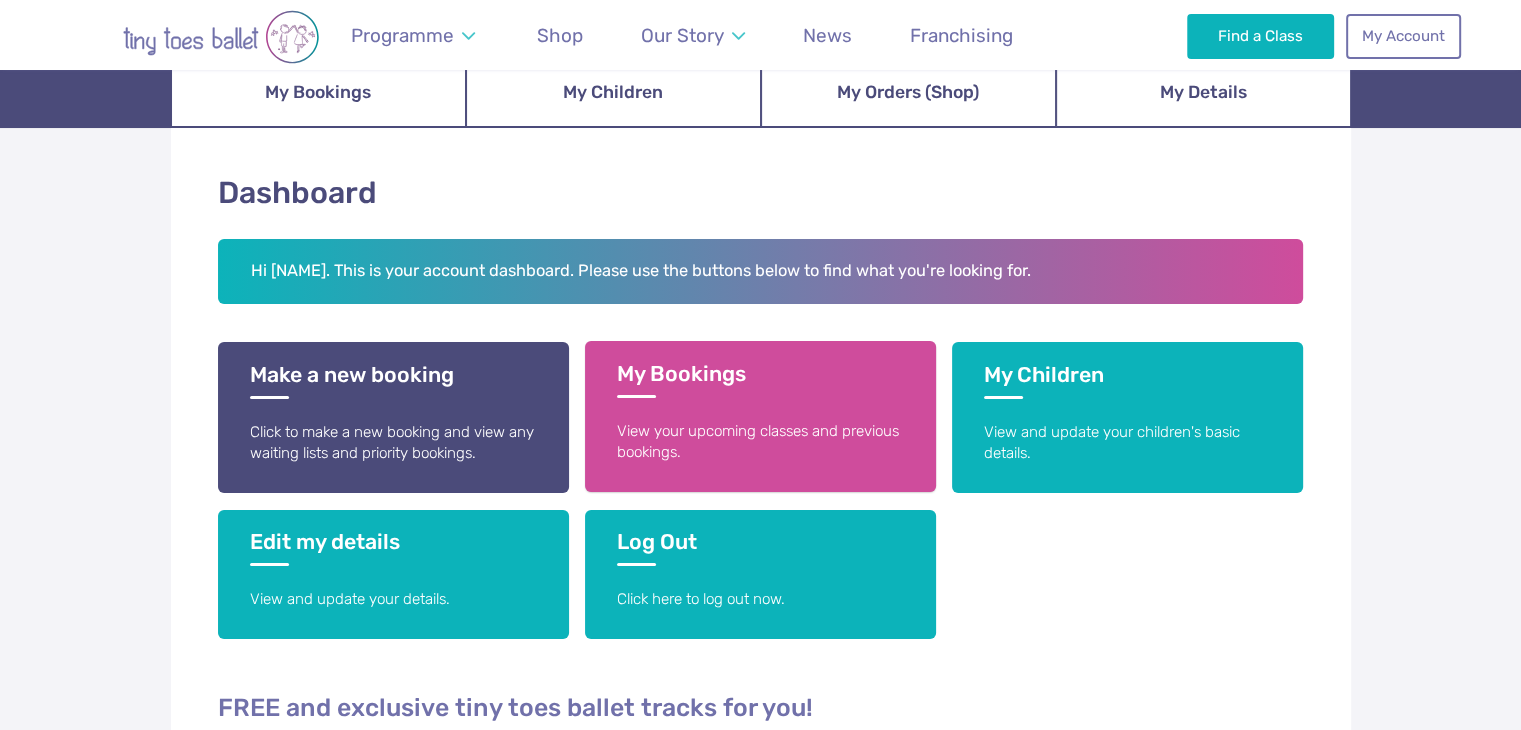 click on "View your upcoming classes and previous bookings." at bounding box center (760, 442) 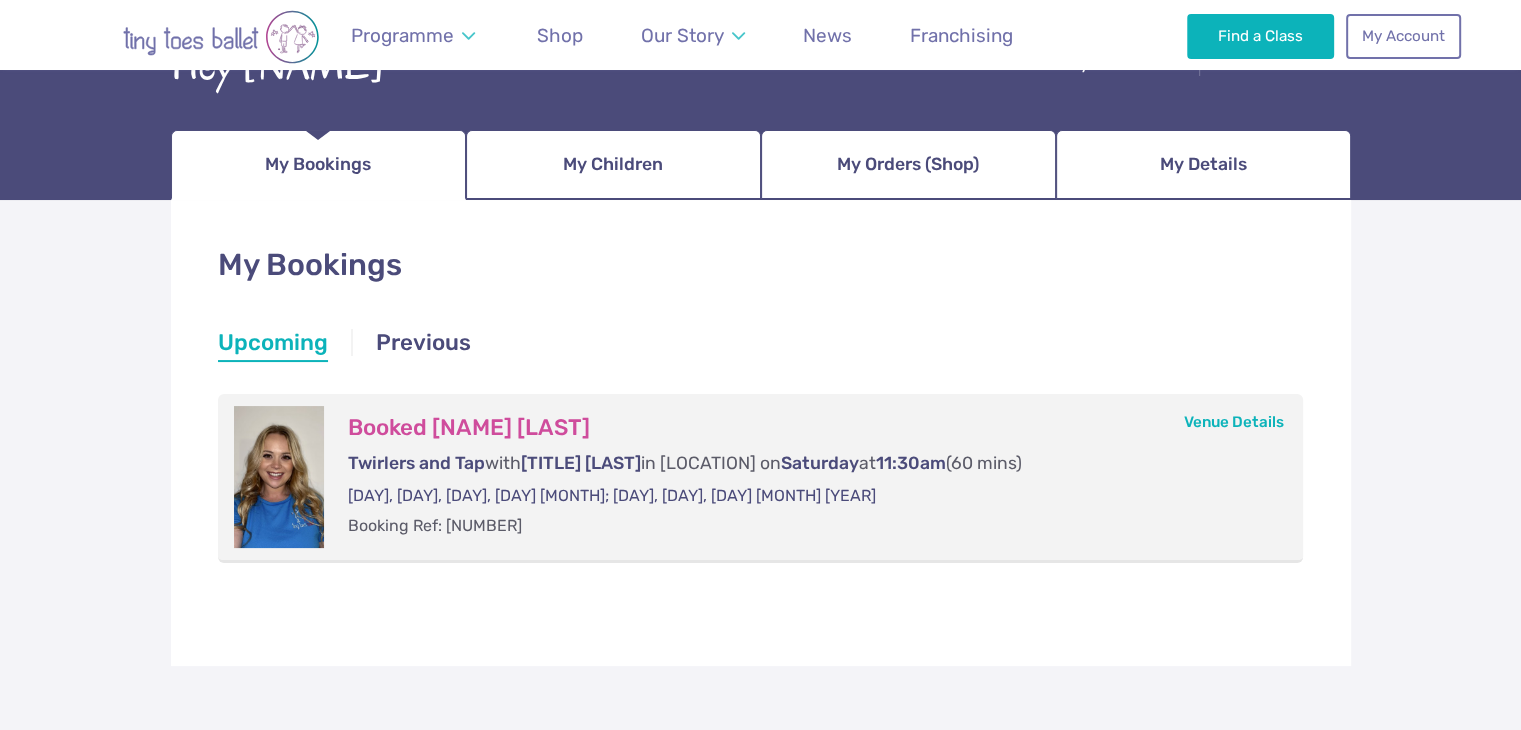 scroll, scrollTop: 0, scrollLeft: 0, axis: both 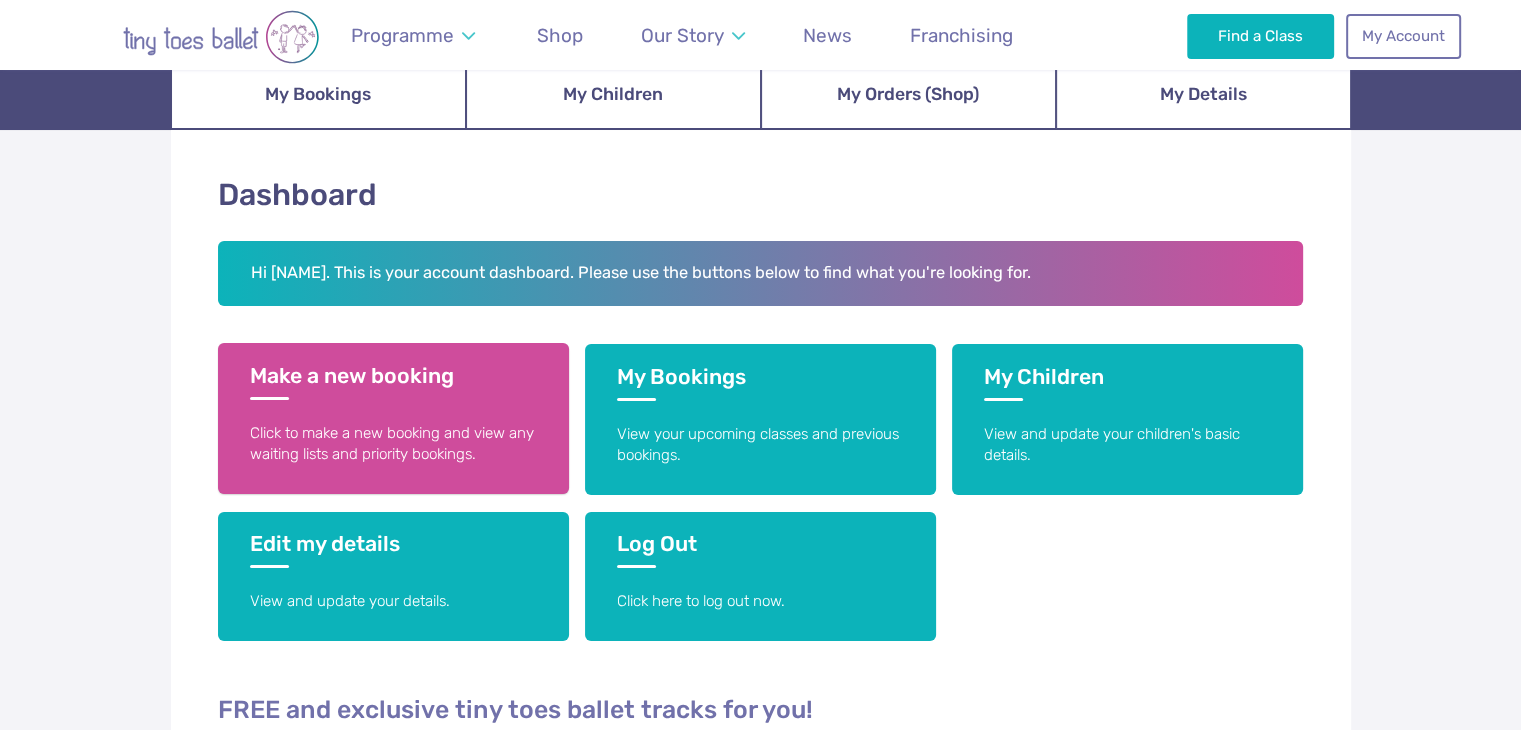 click on "Make a new booking" at bounding box center [393, 381] 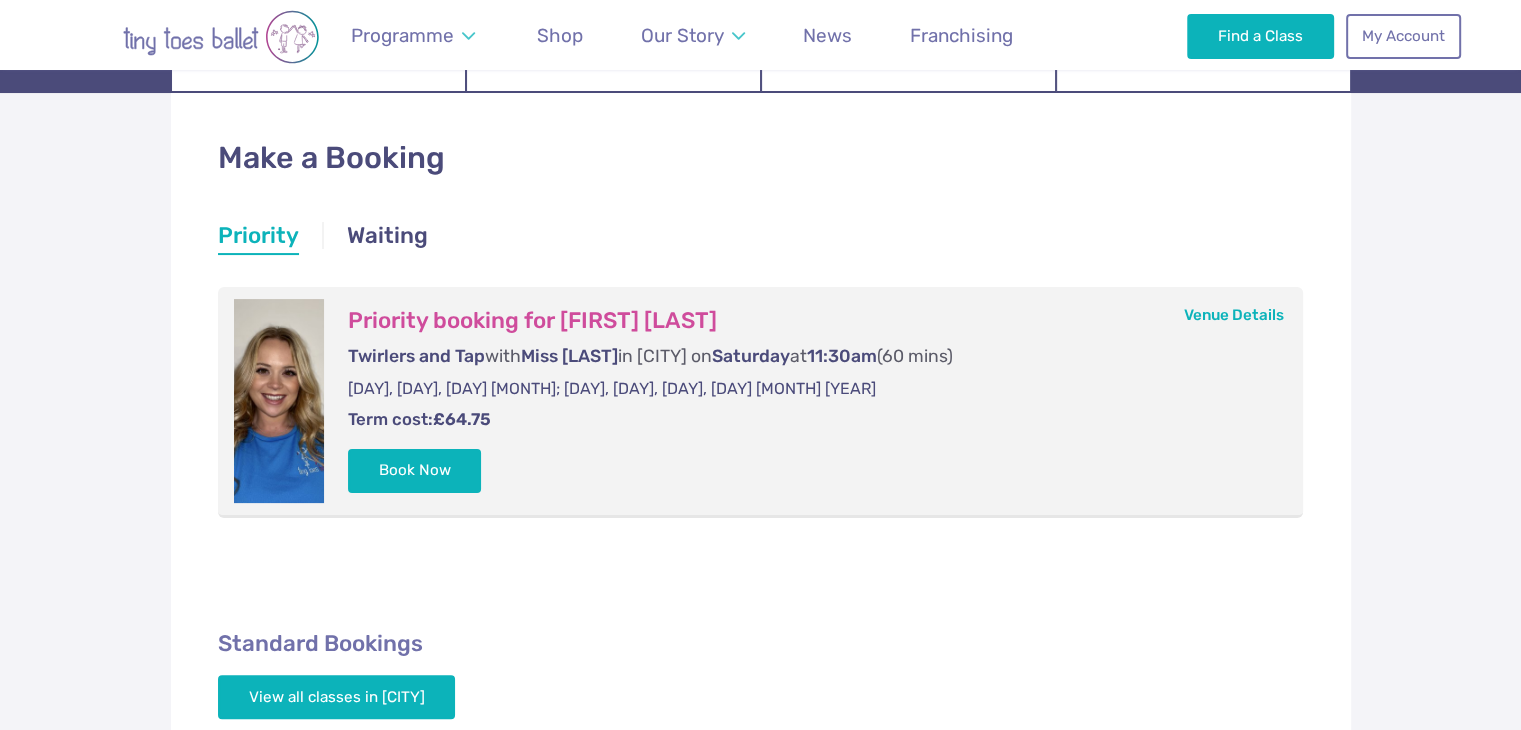 scroll, scrollTop: 280, scrollLeft: 0, axis: vertical 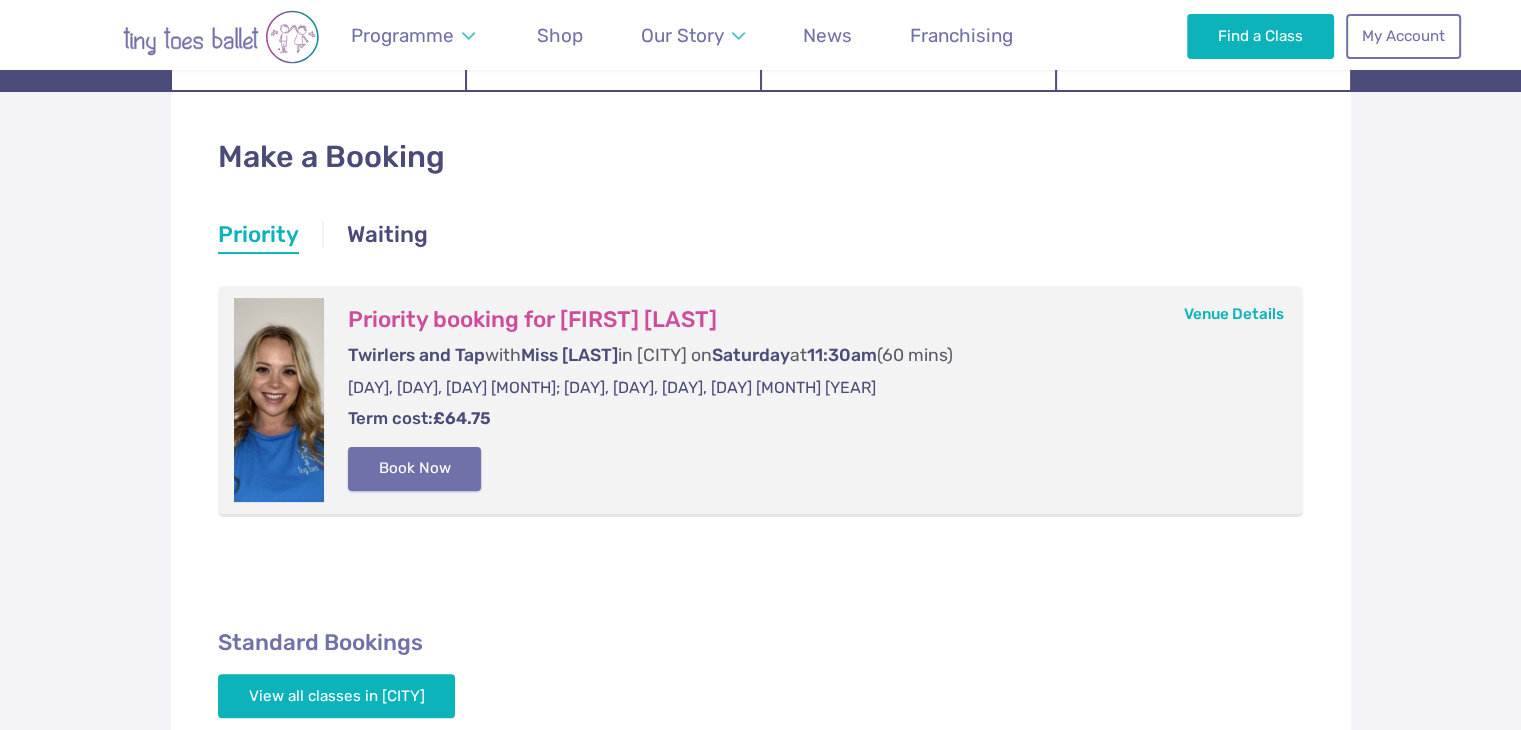click on "Book Now" at bounding box center (415, 469) 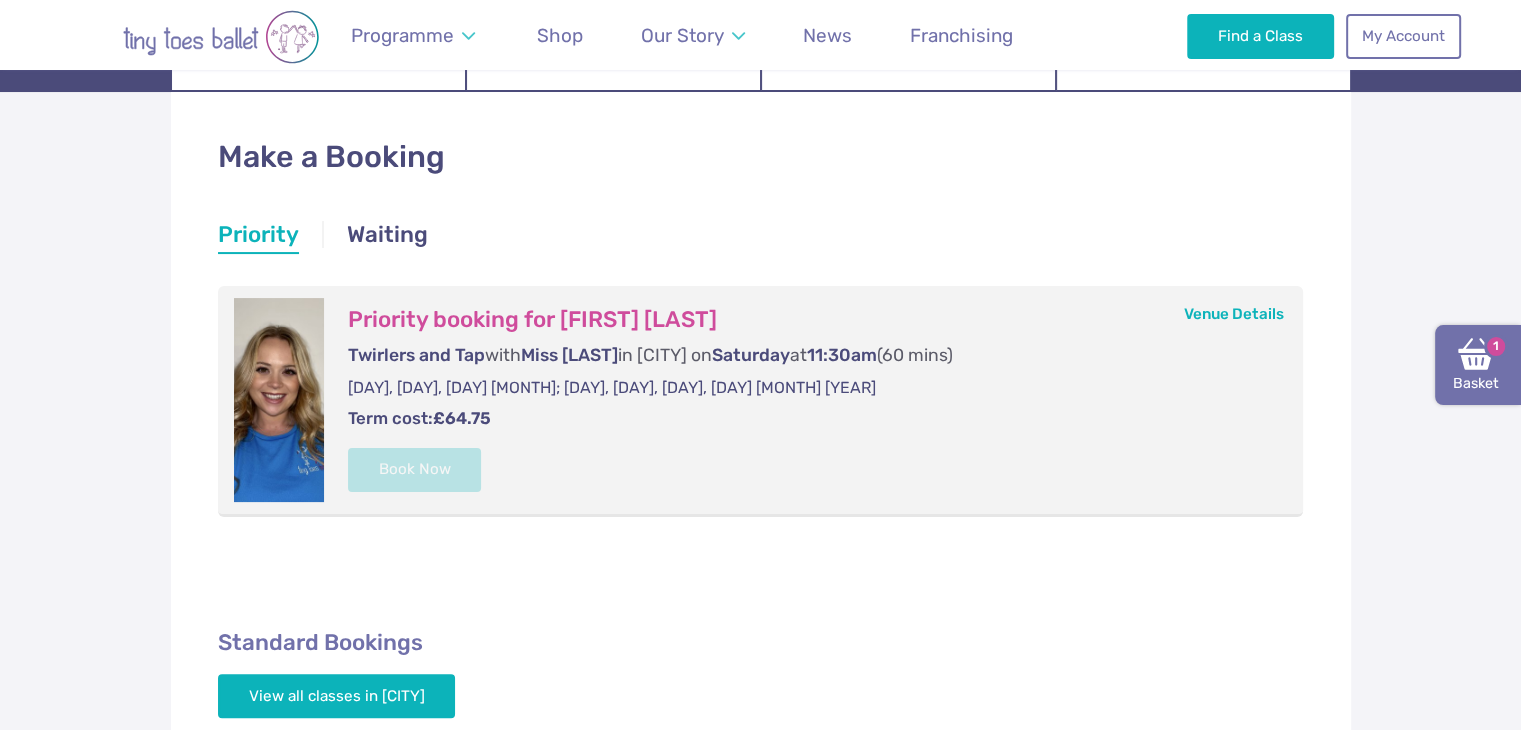 click at bounding box center [1476, 354] 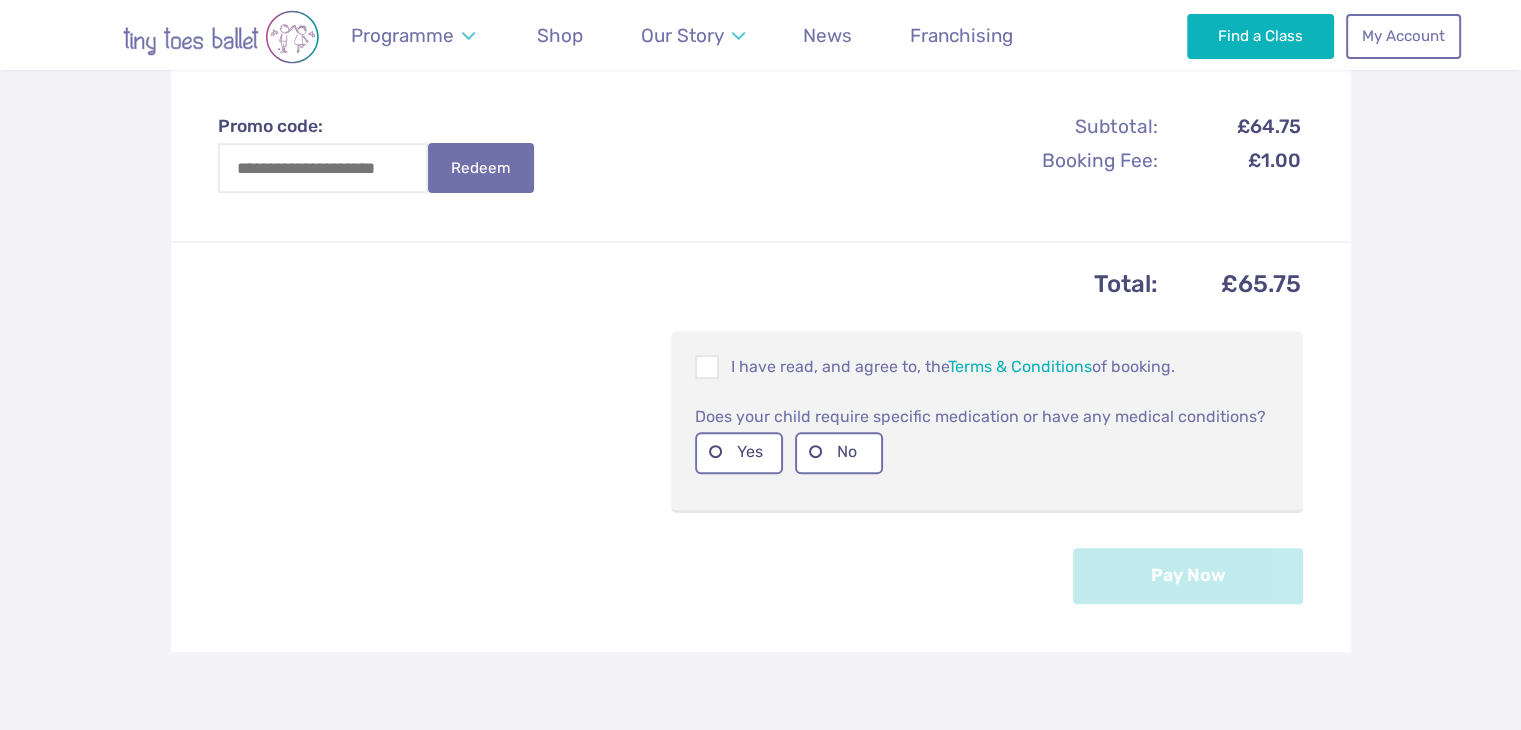 scroll, scrollTop: 674, scrollLeft: 0, axis: vertical 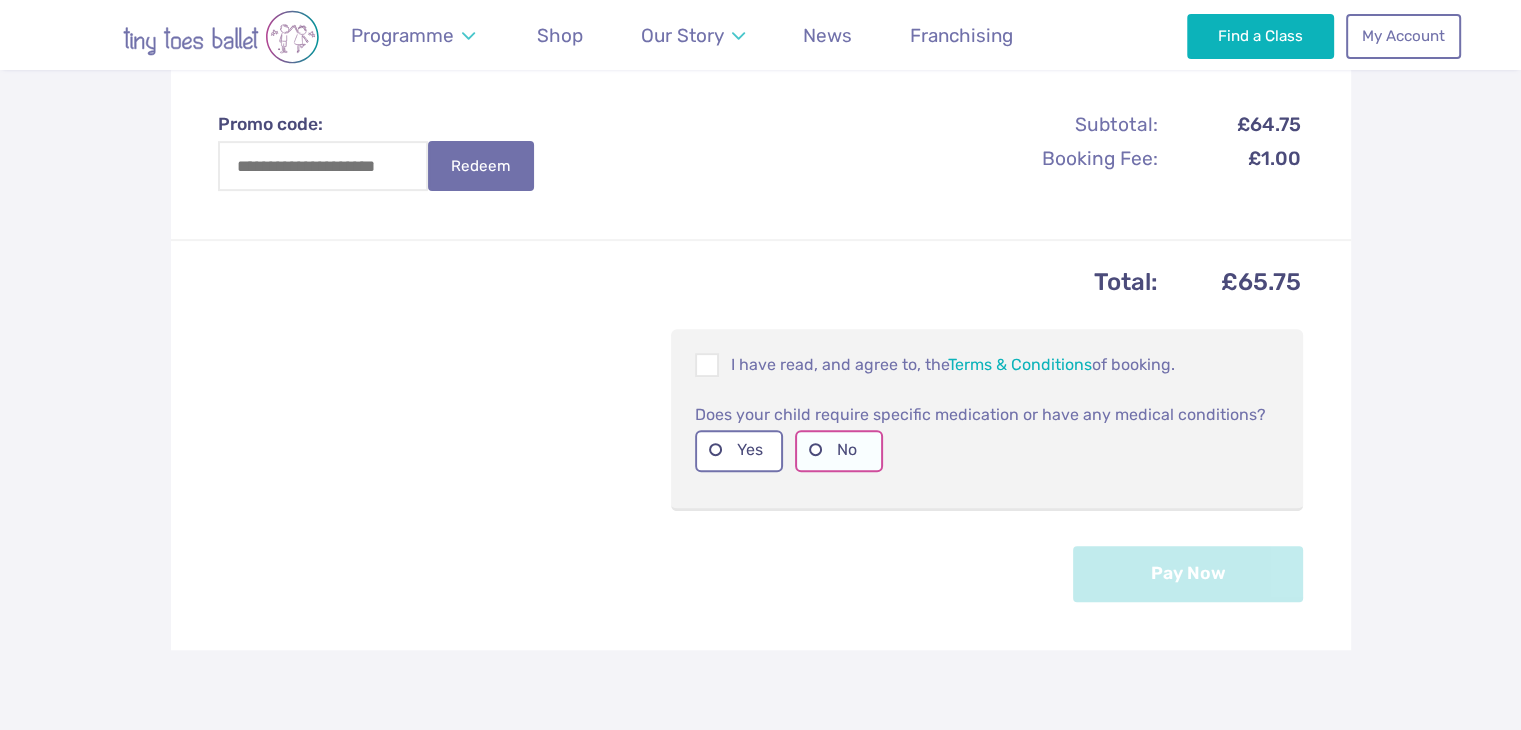 click on "No" at bounding box center [839, 450] 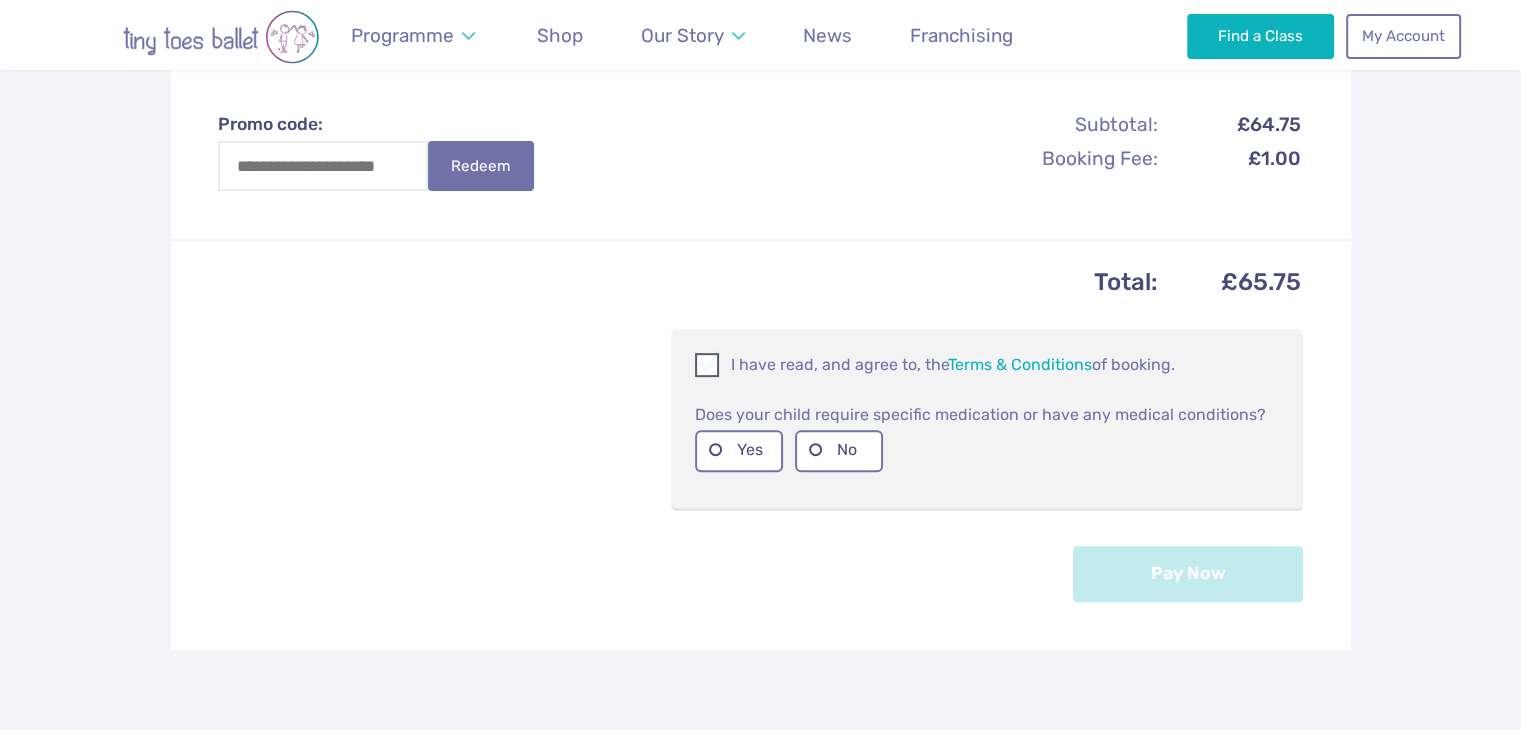click at bounding box center (708, 368) 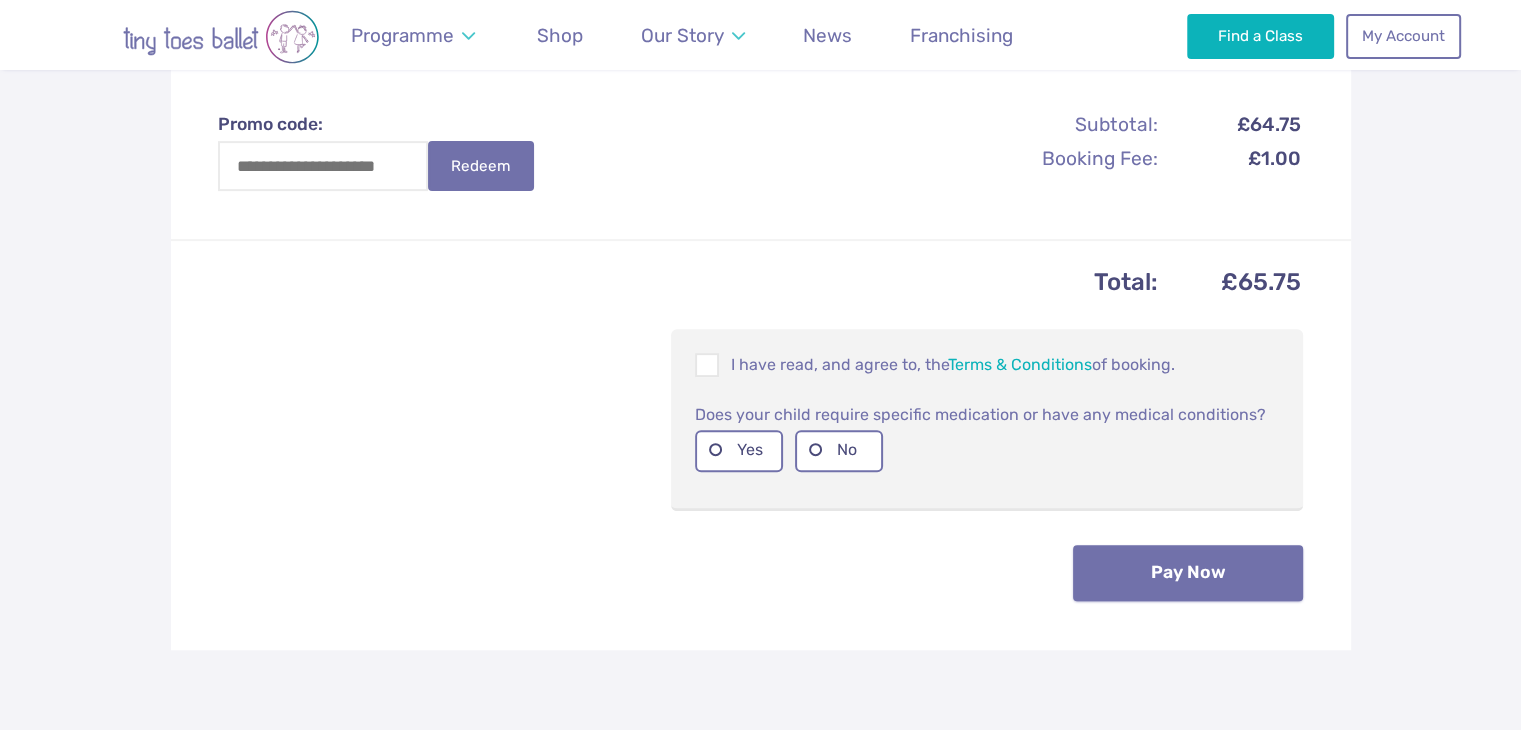 click on "Pay Now" at bounding box center (1188, 573) 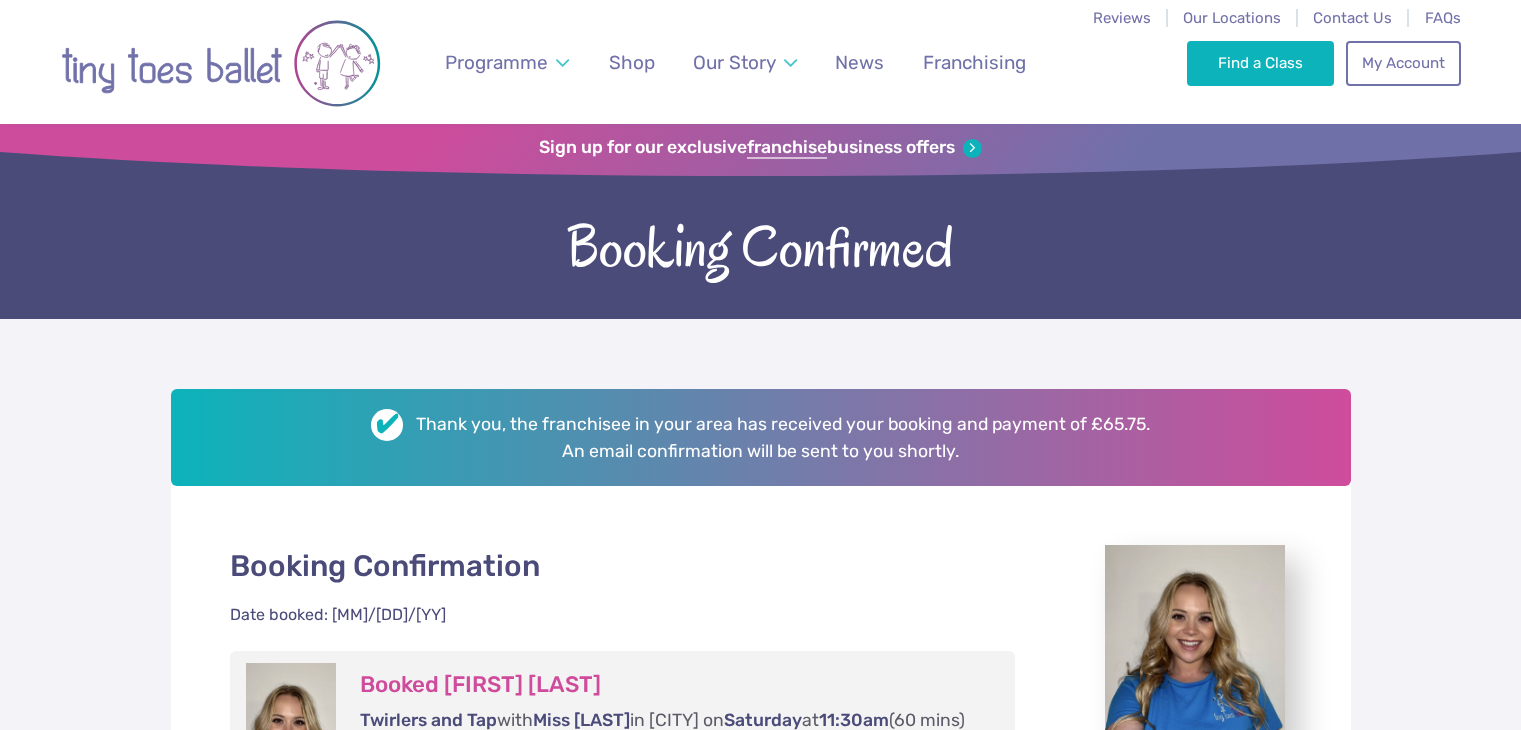 scroll, scrollTop: 0, scrollLeft: 0, axis: both 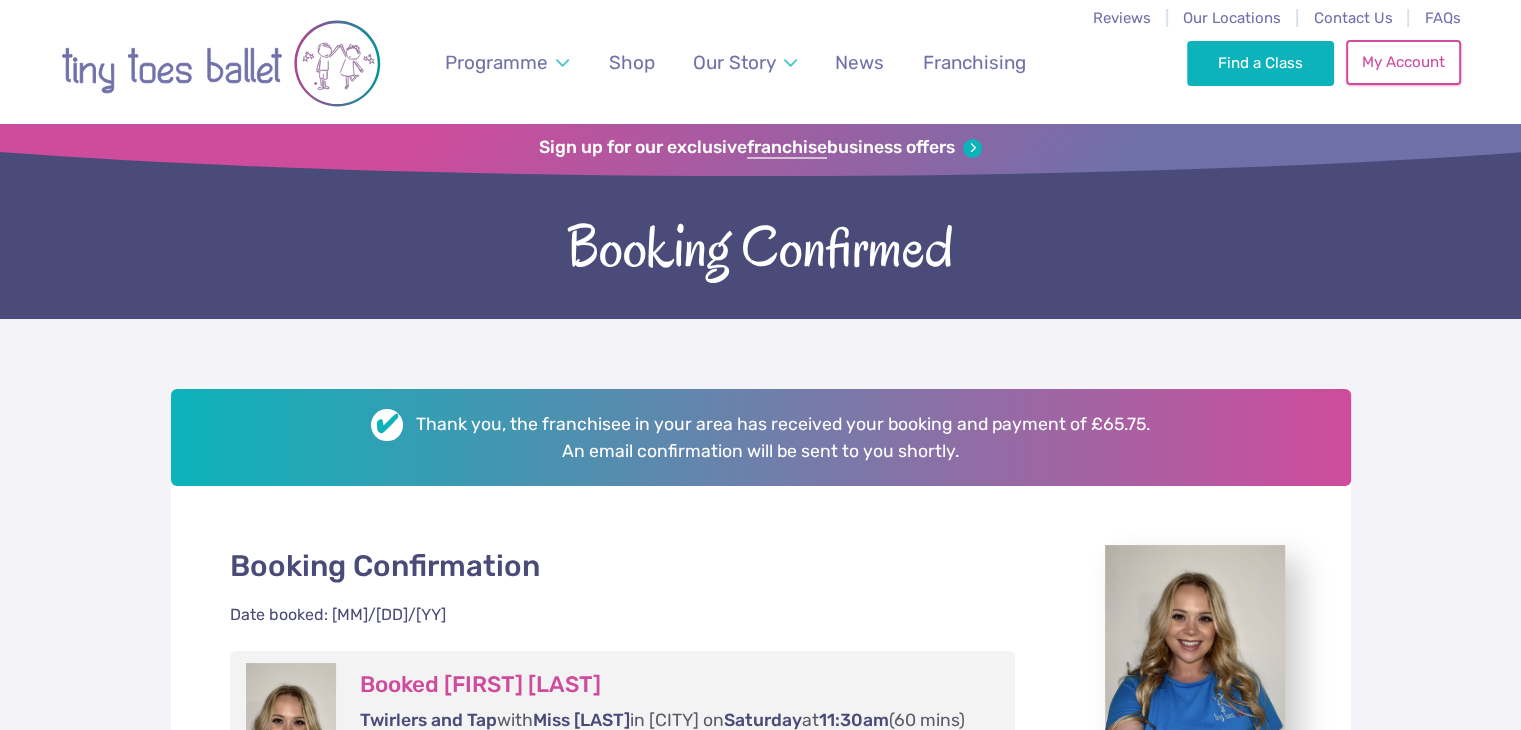 click on "My Account" at bounding box center [1403, 62] 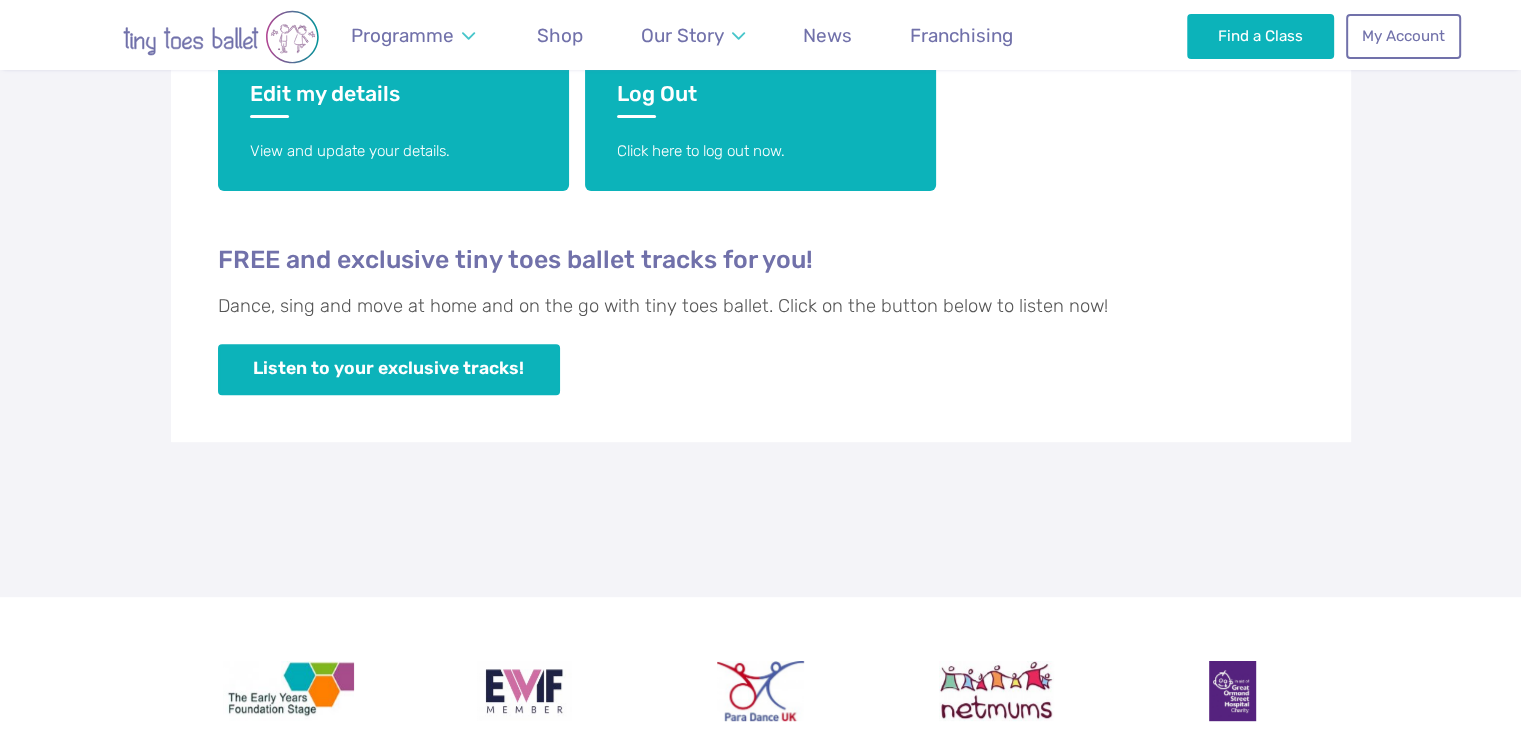 scroll, scrollTop: 702, scrollLeft: 0, axis: vertical 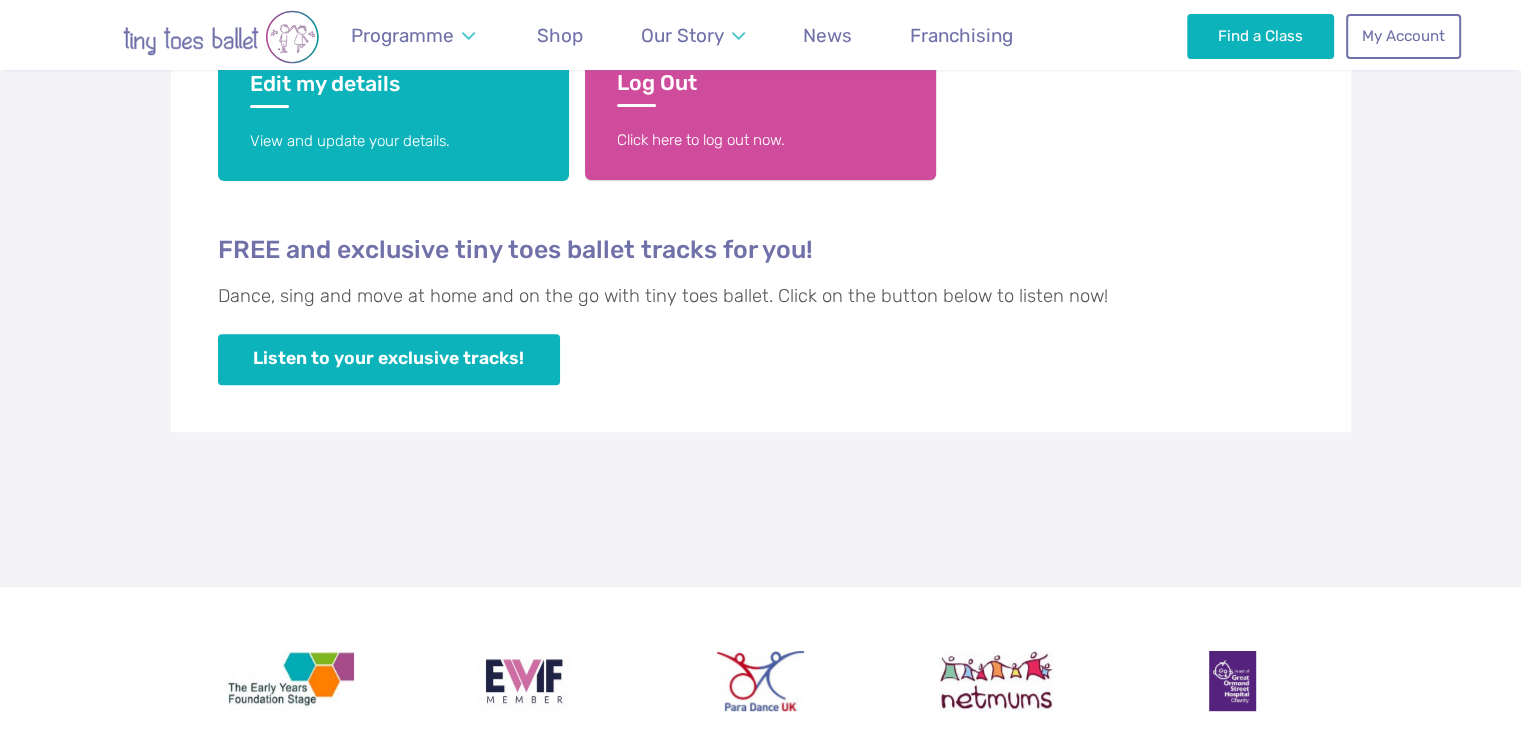 click on "Log Out" at bounding box center [760, 88] 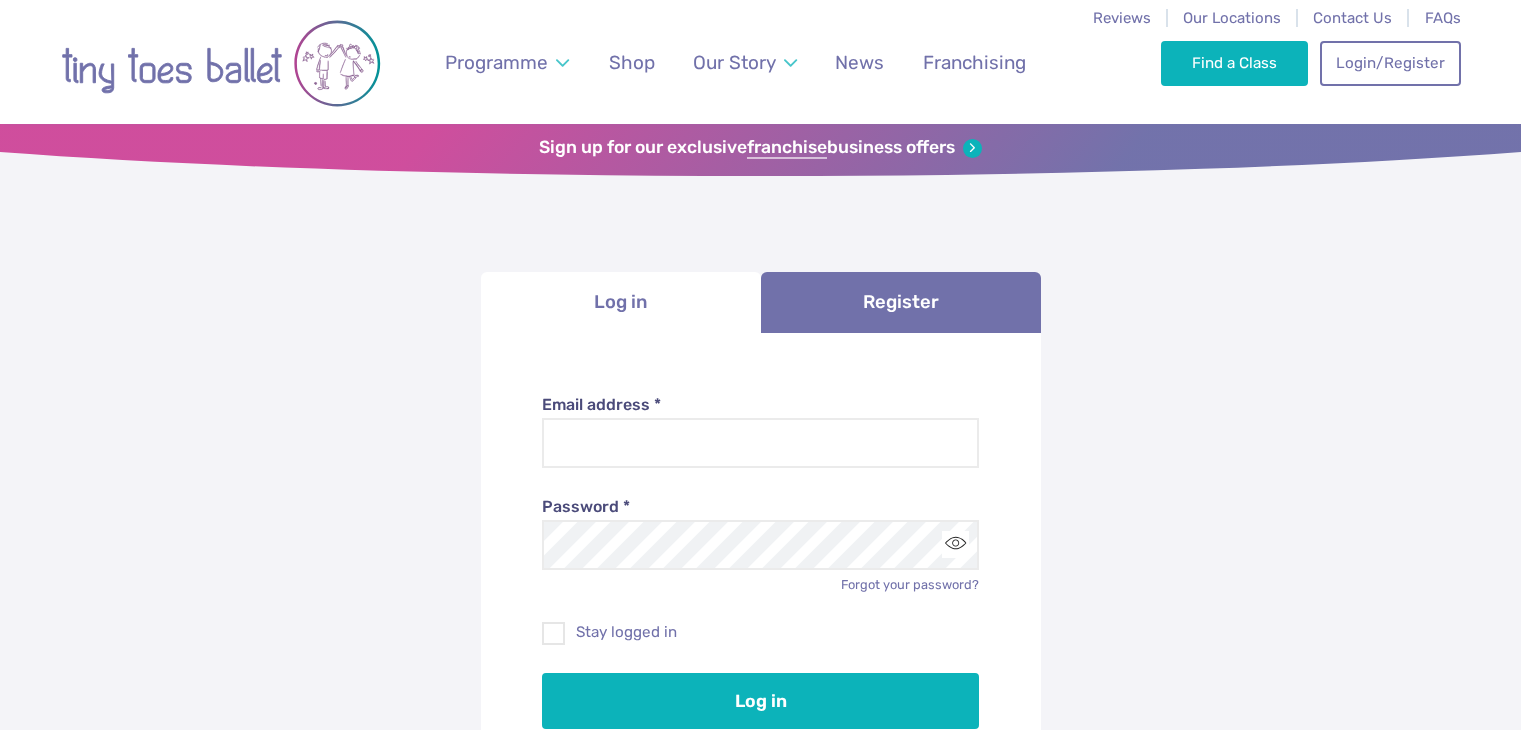 scroll, scrollTop: 0, scrollLeft: 0, axis: both 